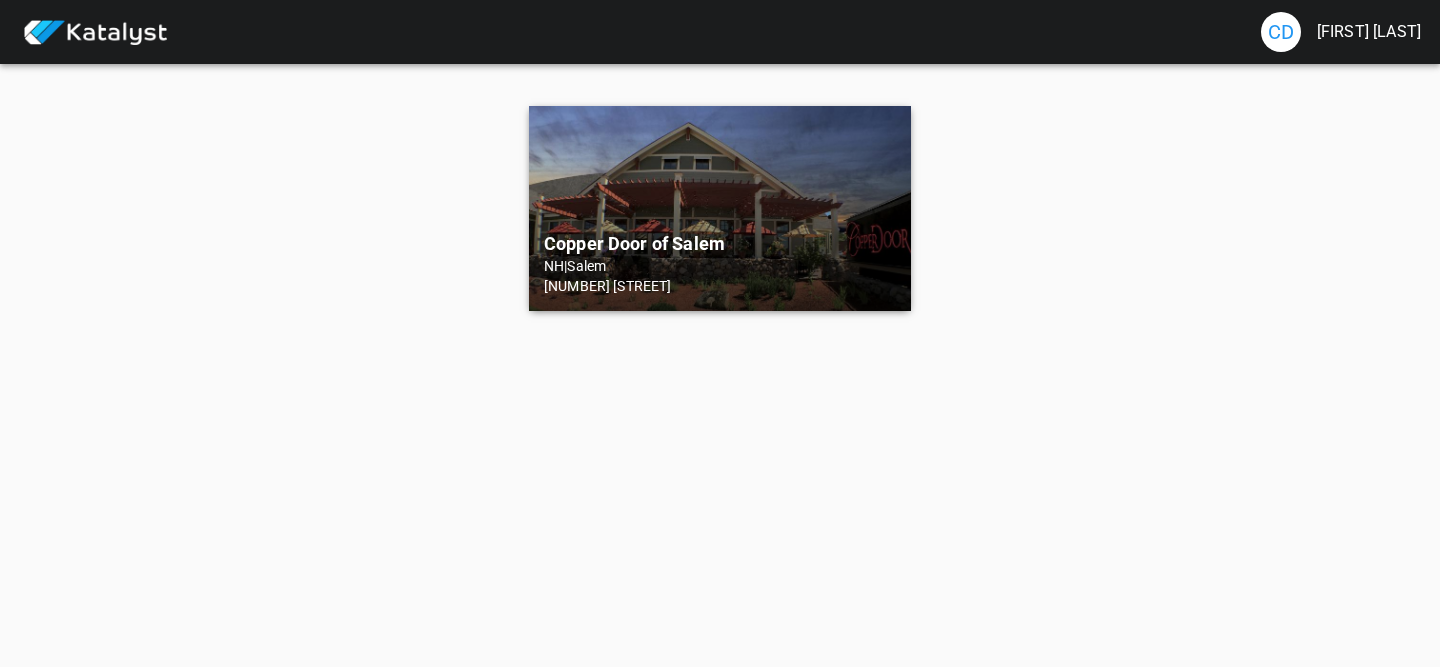 scroll, scrollTop: 0, scrollLeft: 0, axis: both 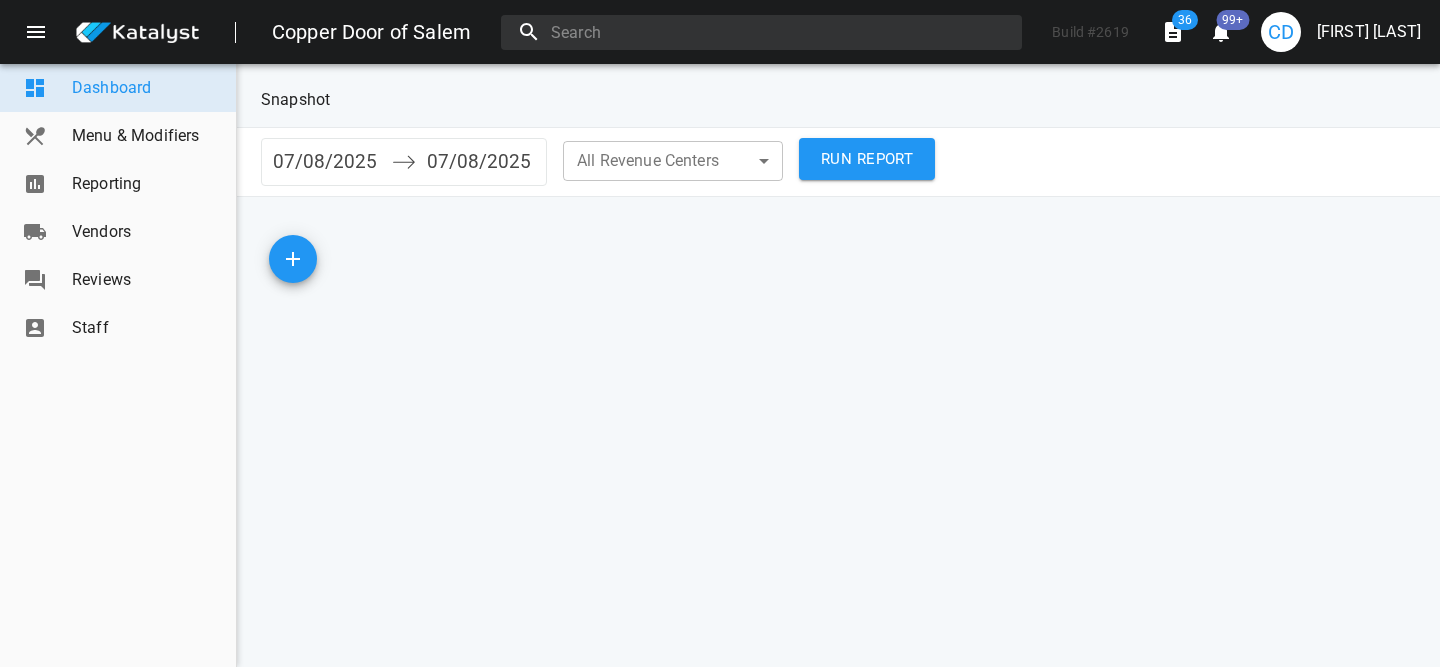 click on "Reporting" at bounding box center (146, 184) 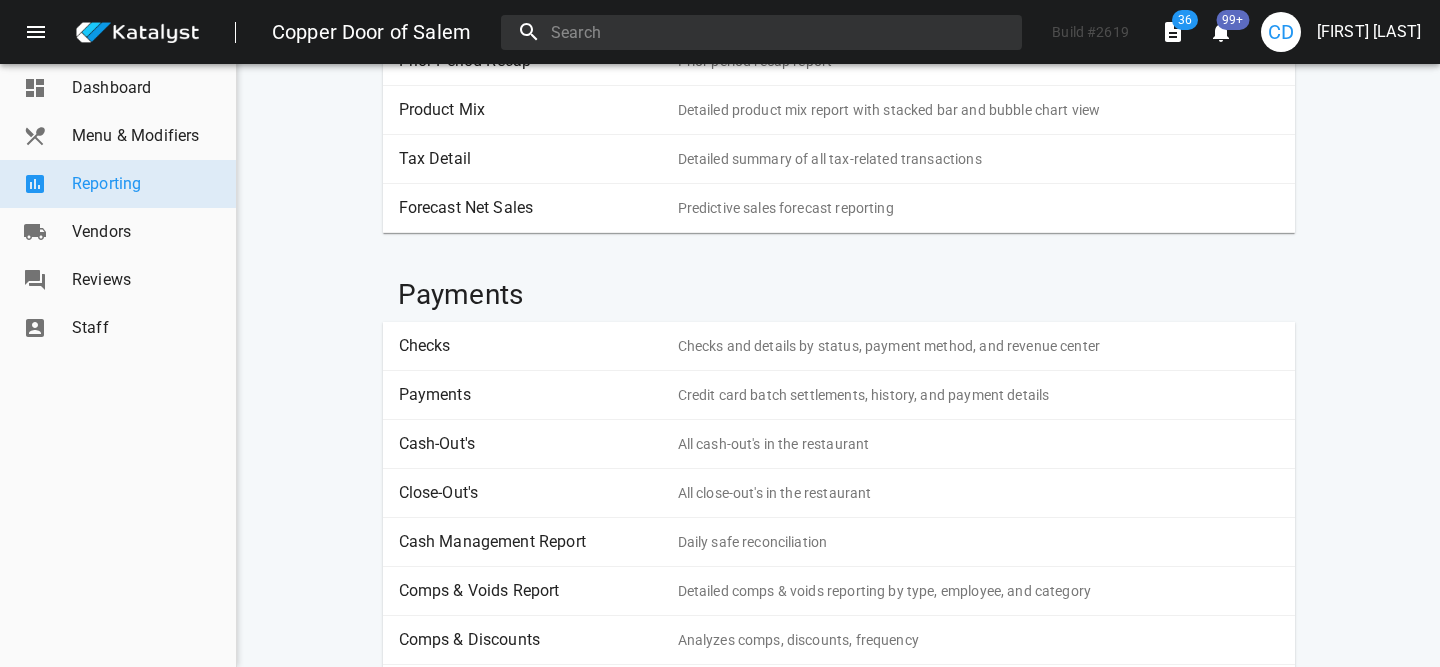 scroll, scrollTop: 0, scrollLeft: 0, axis: both 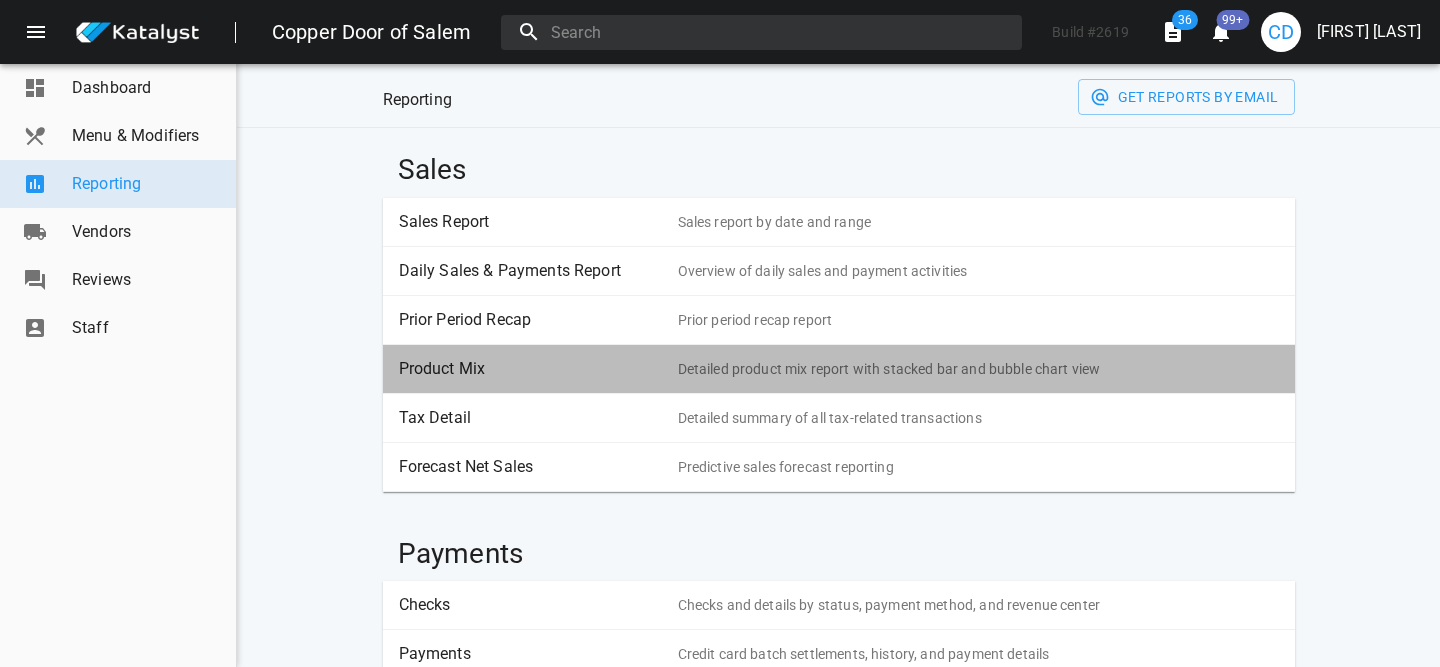 click on "Product Mix" at bounding box center (531, 369) 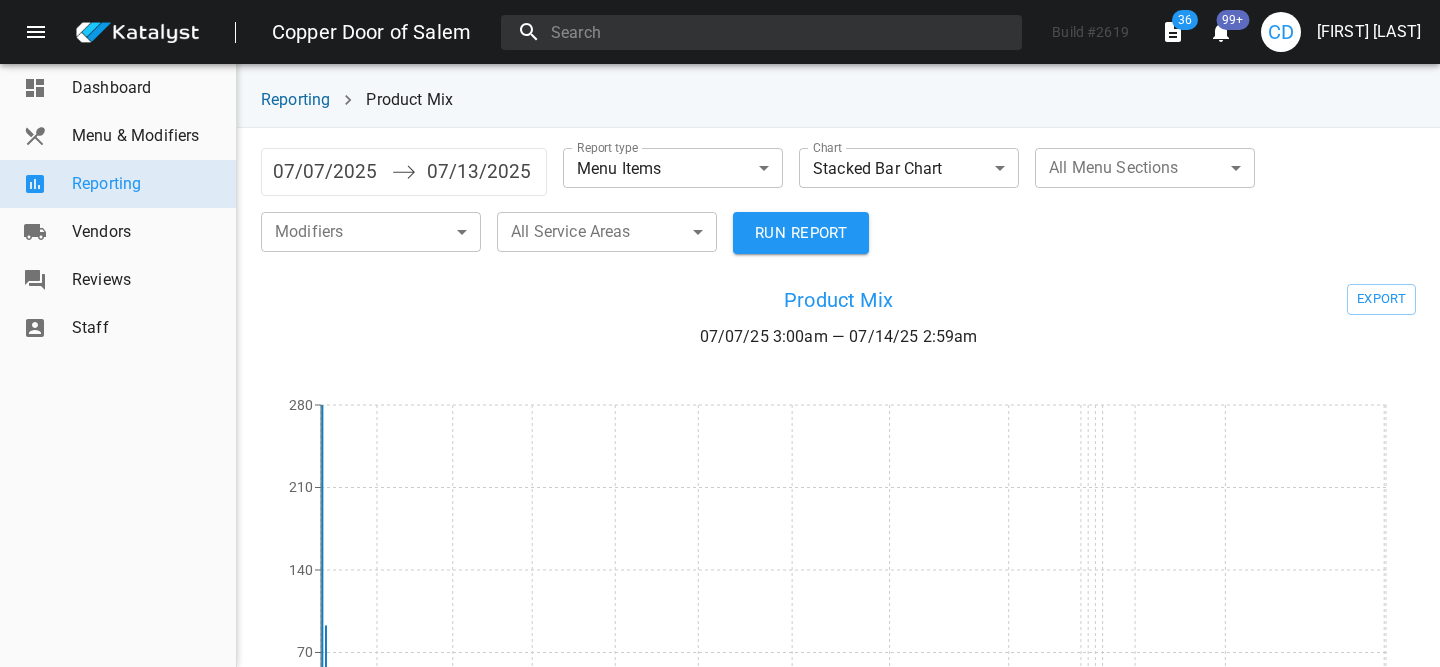 click on "[DATE] Navigate forward to interact with the calendar and select a date. Press the question mark key to get the keyboard shortcuts for changing dates. [DATE] Navigate backward to interact with the calendar and select a date. Press the question mark key to get the keyboard shortcuts for changing dates. Report type Menu Items menu_items ​ Chart Stacked Bar Chart stacked_bar_chart ​ All Menu Sections ​ ​ Modifiers ​ ​ All Service Areas ​ ​ RUN REPORT" at bounding box center (838, 206) 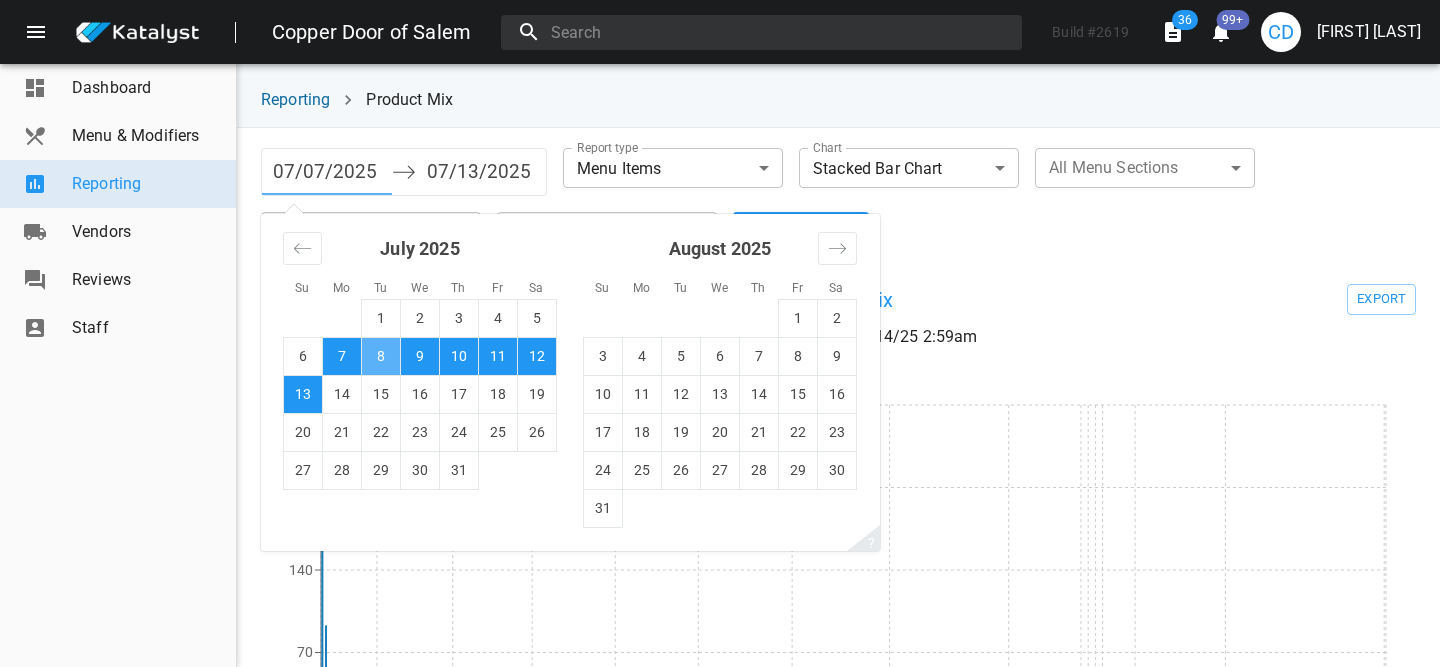click on "8" at bounding box center [381, 356] 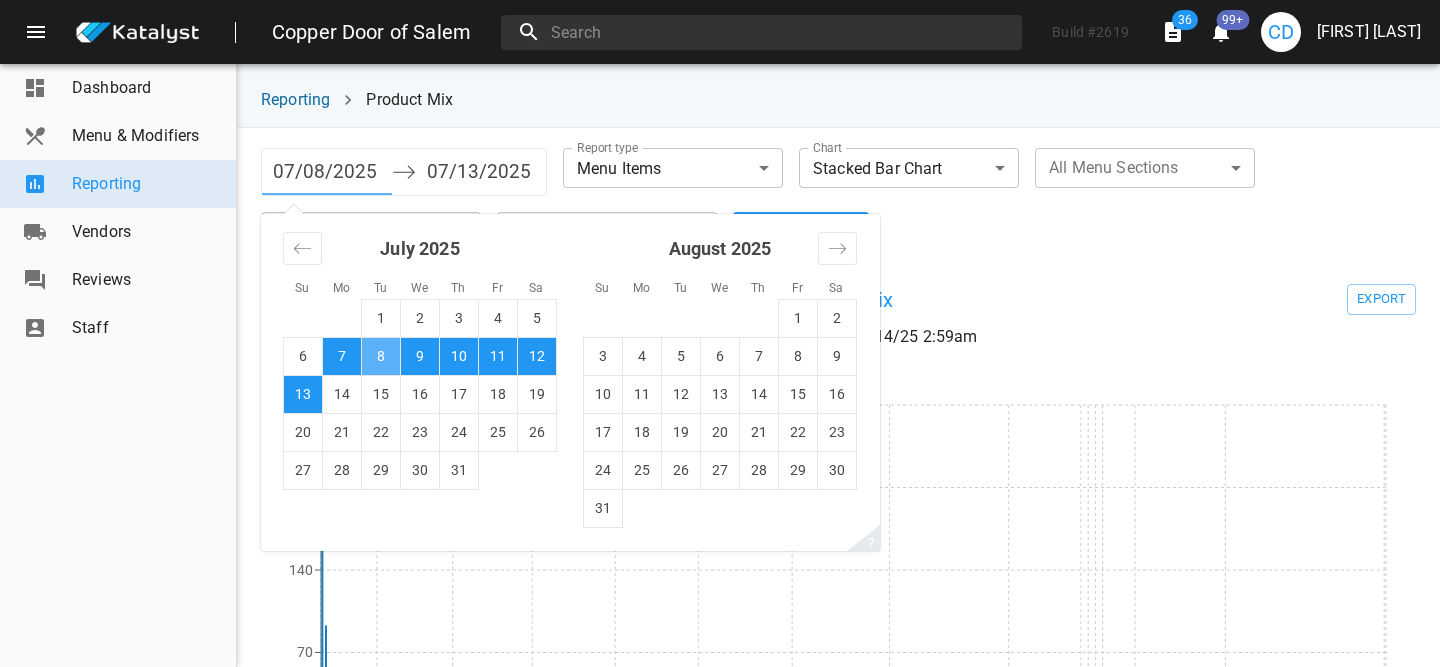 click on "8" at bounding box center (381, 356) 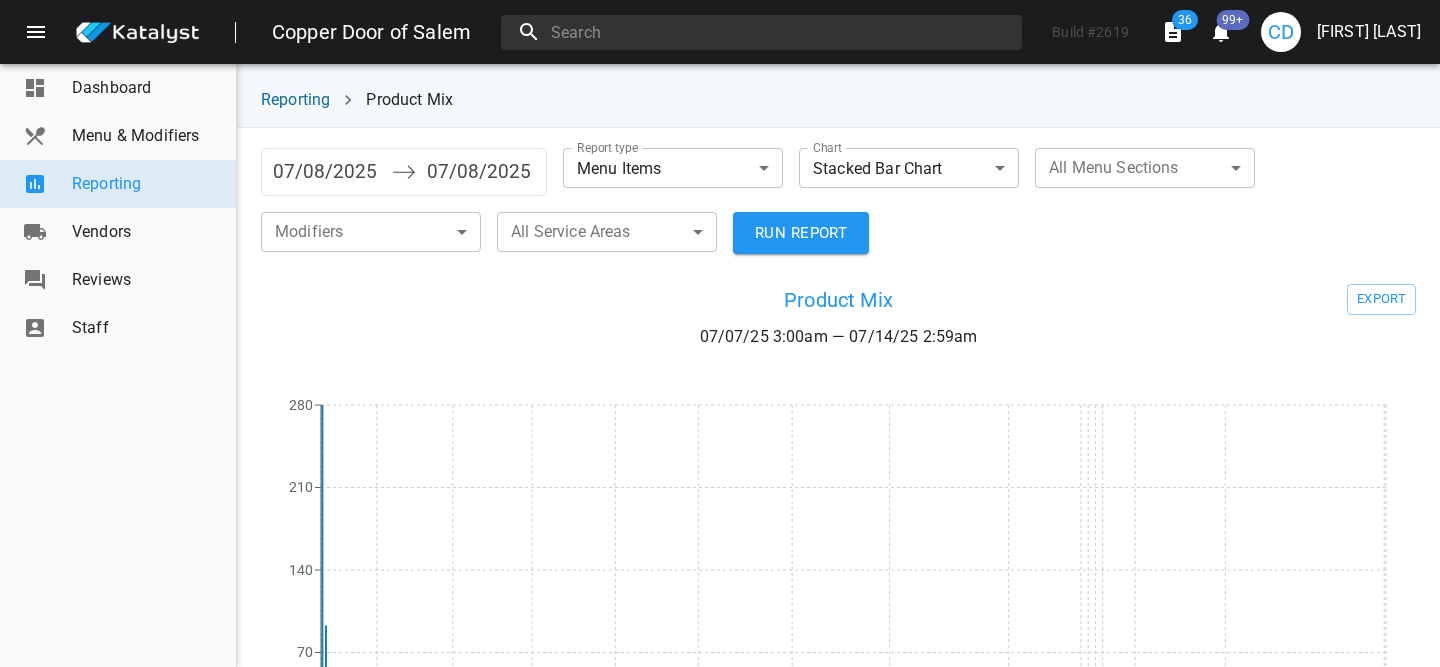 click on "RUN REPORT" at bounding box center (801, 233) 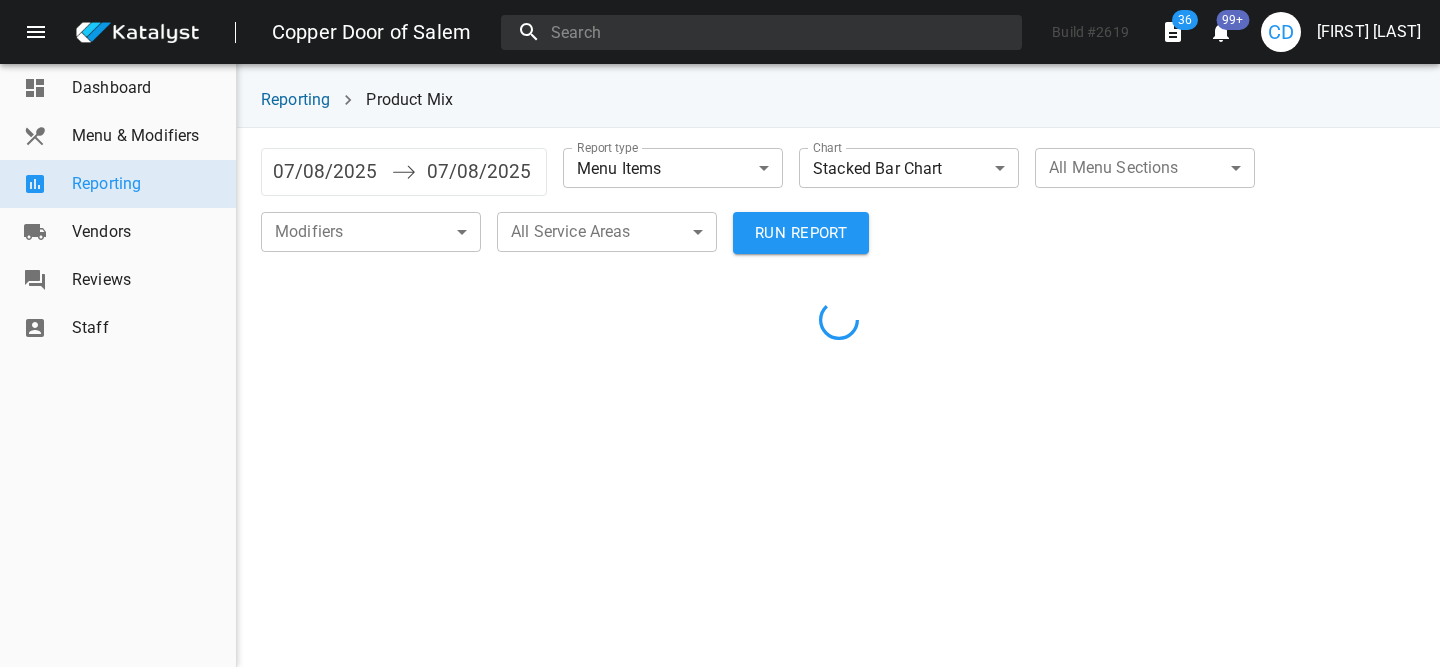 type 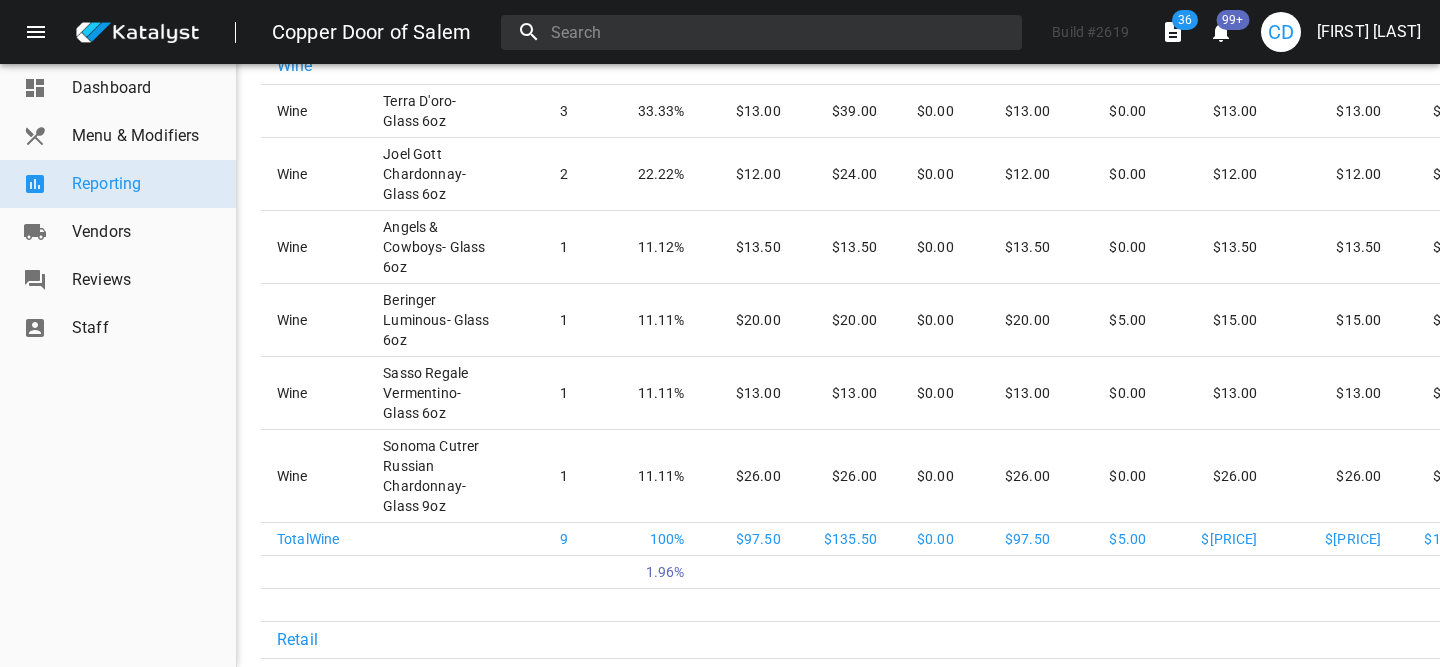 scroll, scrollTop: 0, scrollLeft: 0, axis: both 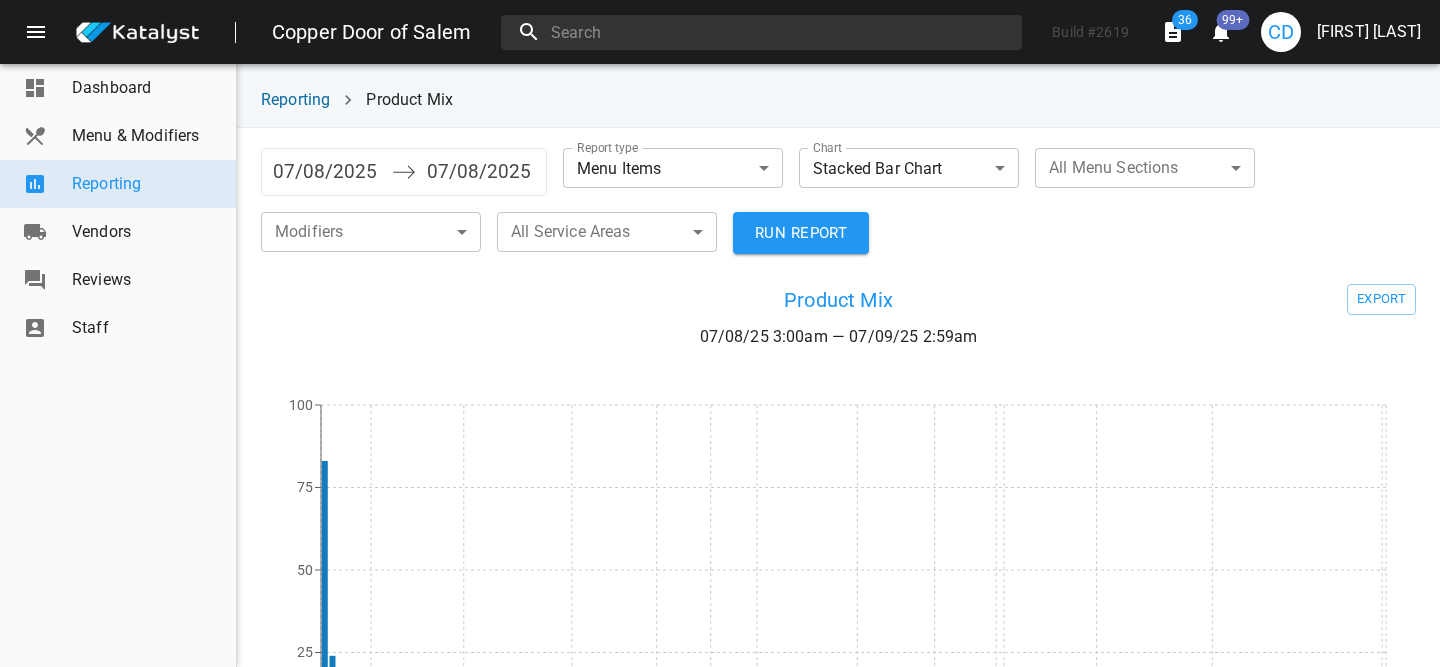 click on "07/08/25 3:00am — 07/09/25 2:59am" at bounding box center (839, 351) 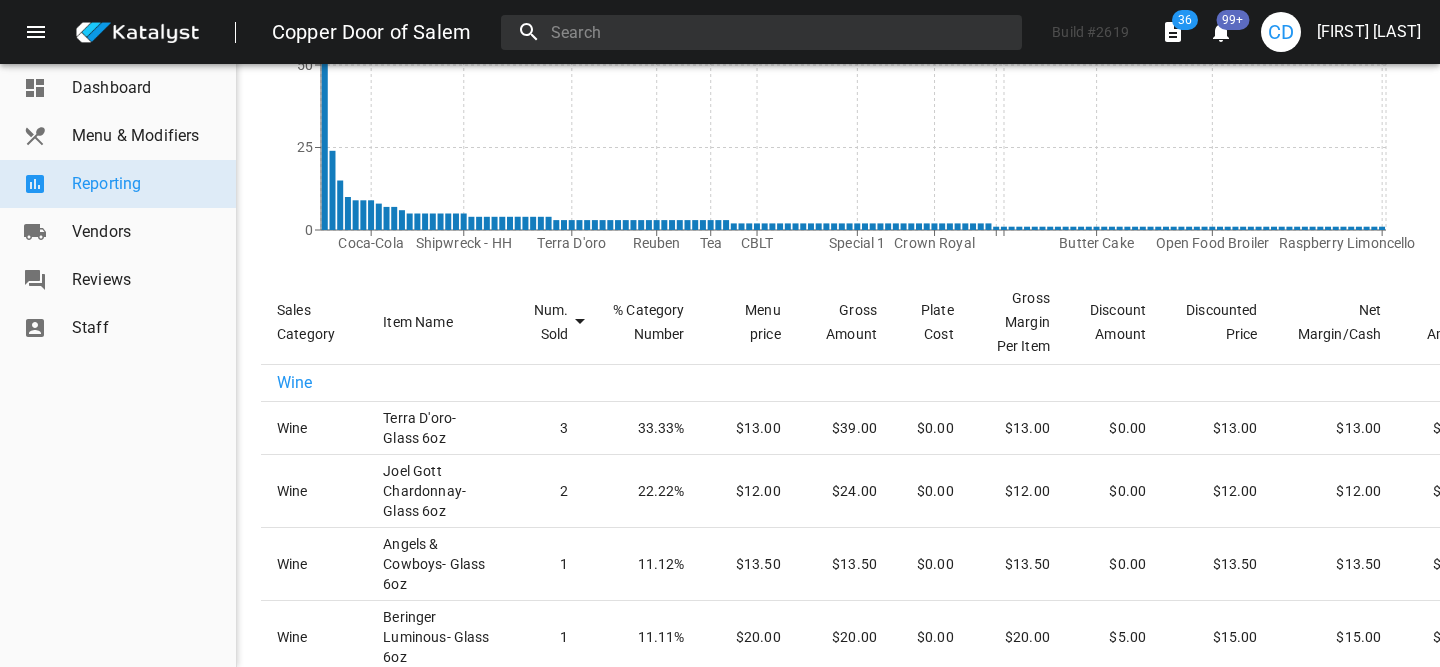 scroll, scrollTop: 0, scrollLeft: 0, axis: both 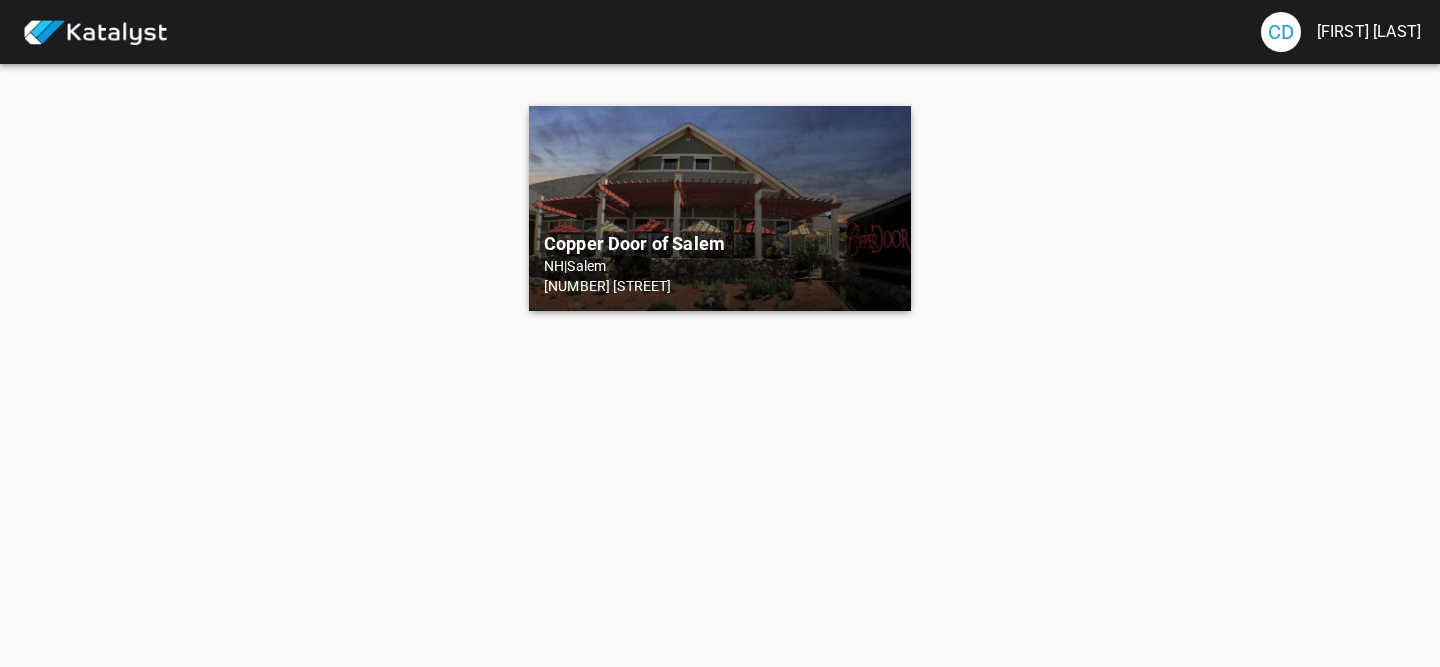 click on "[BRAND] of [CITY] [STATE]  |  [CITY] [NUMBER] [STREET]" at bounding box center (720, 208) 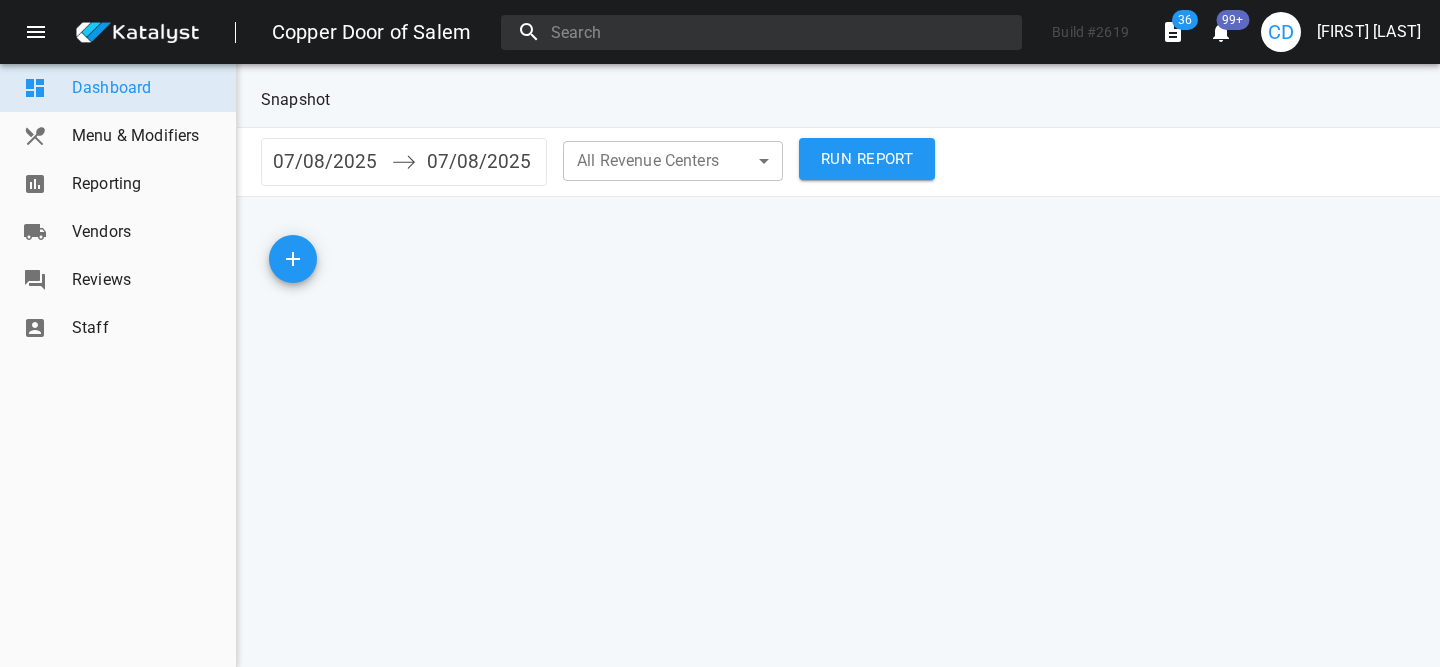 click on "Reporting" at bounding box center [146, 184] 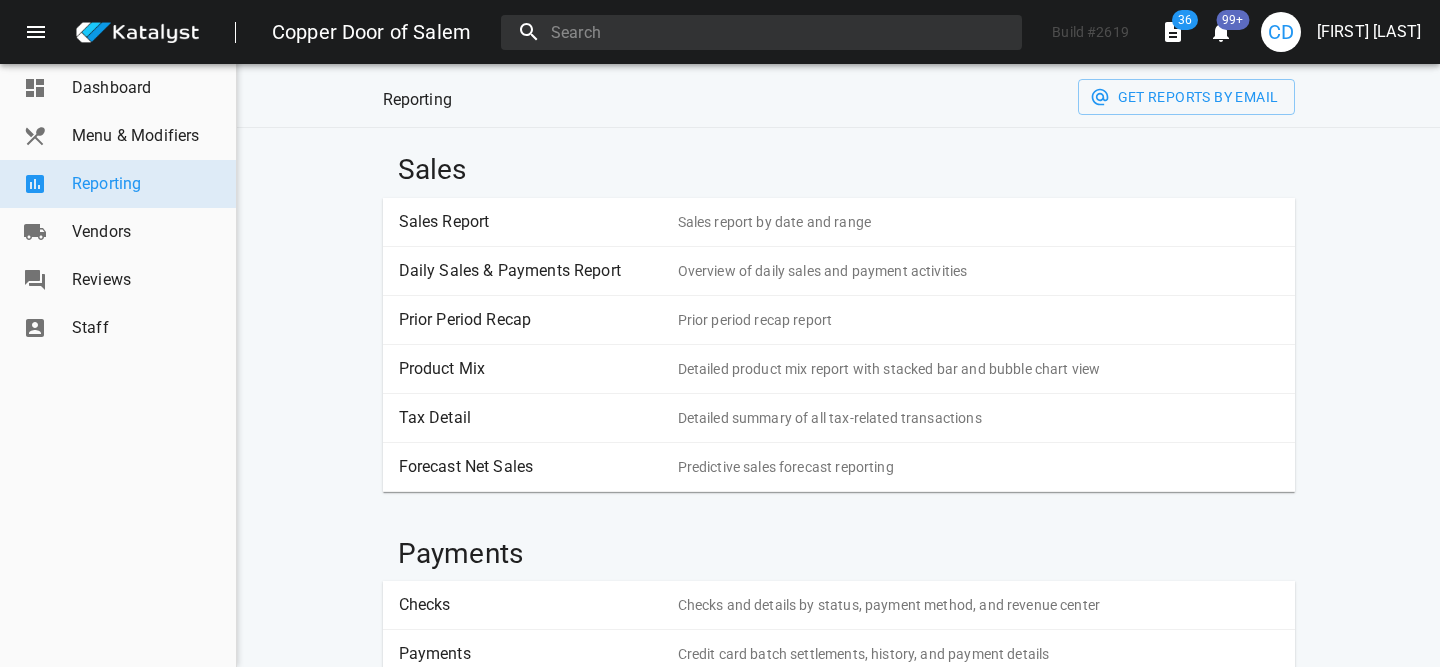 click on "Sales Report" at bounding box center (531, 222) 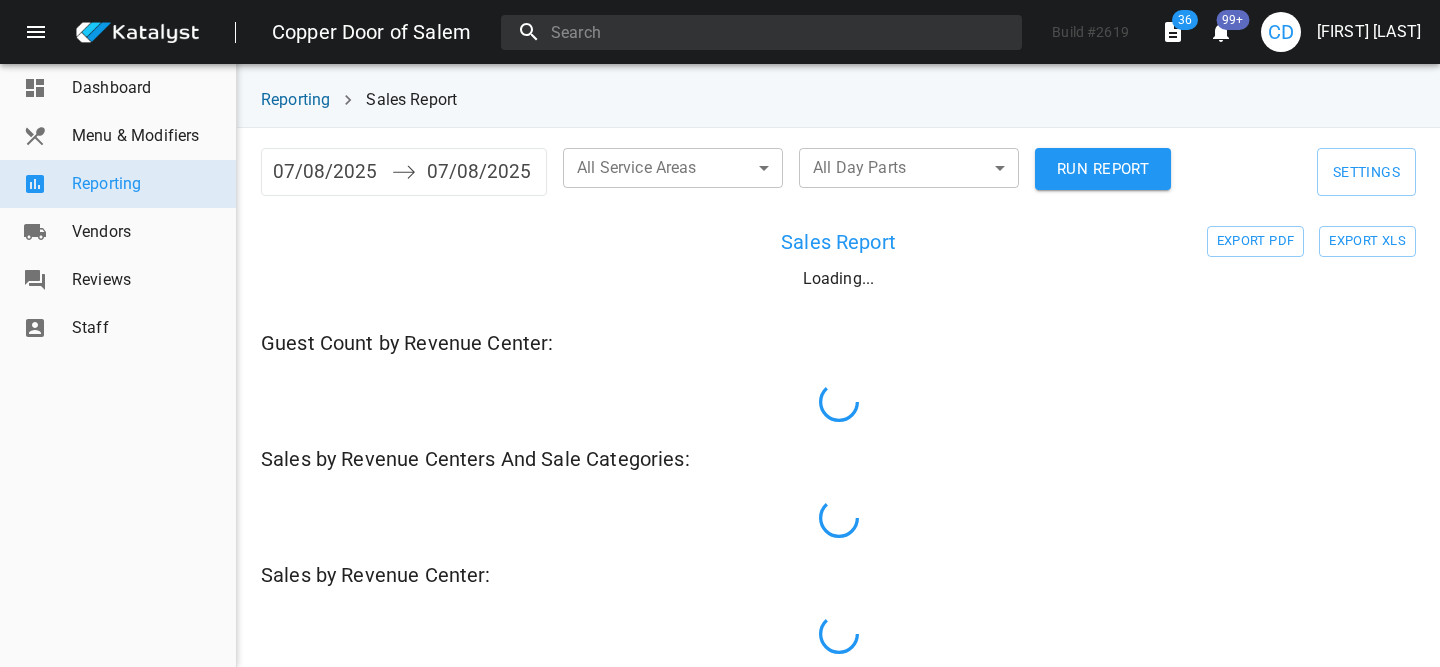 click on "07/08/2025" at bounding box center [327, 172] 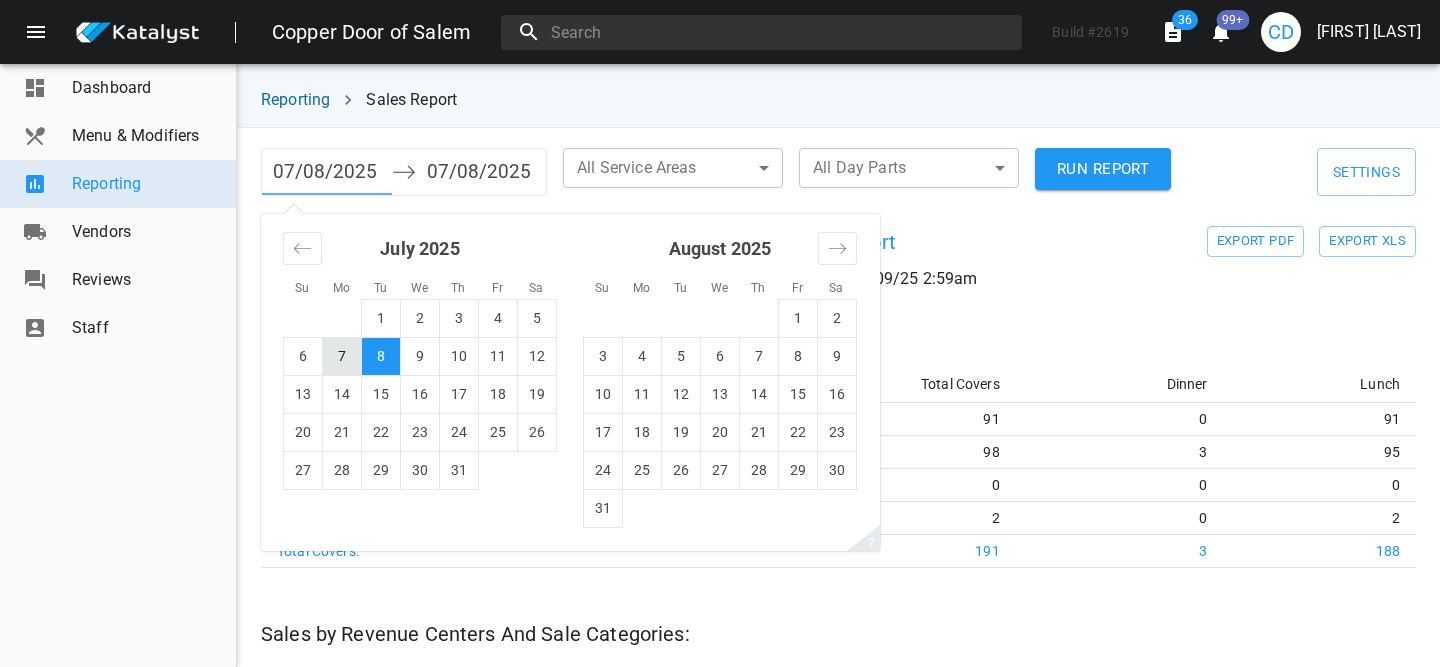 click on "7" at bounding box center [342, 356] 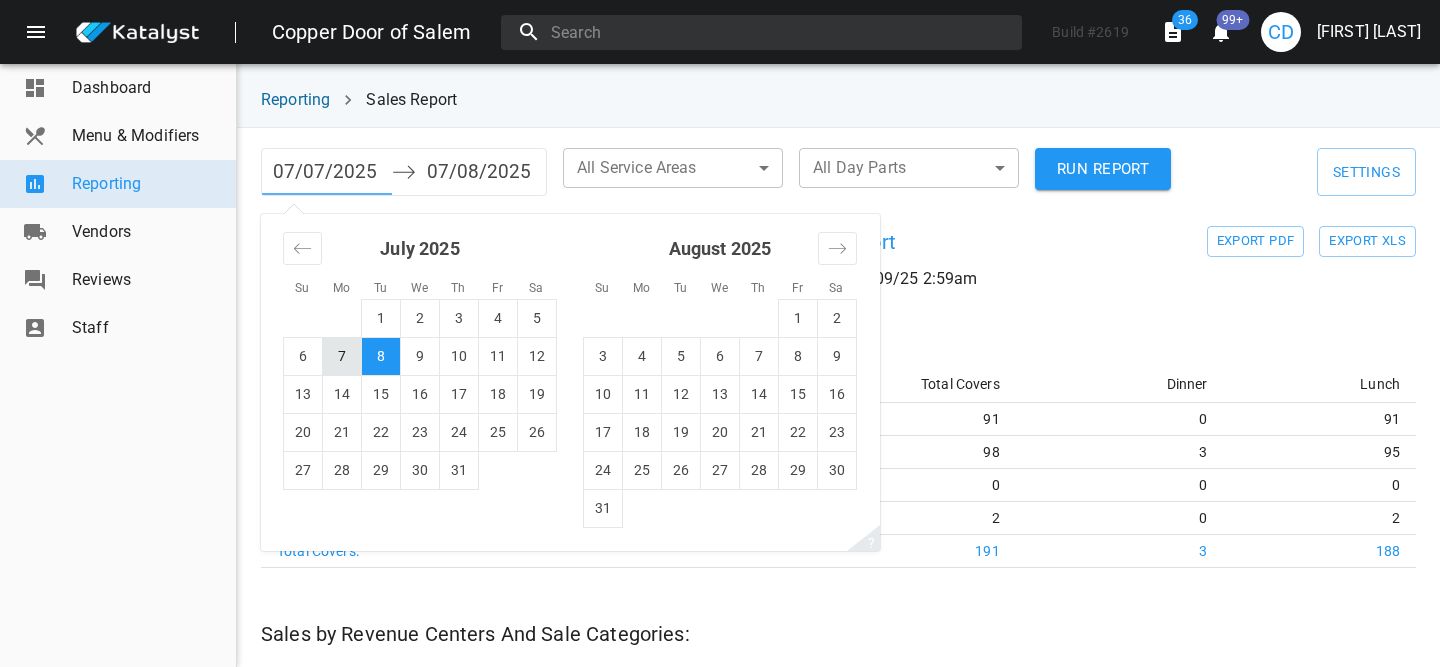 click on "7" at bounding box center (342, 356) 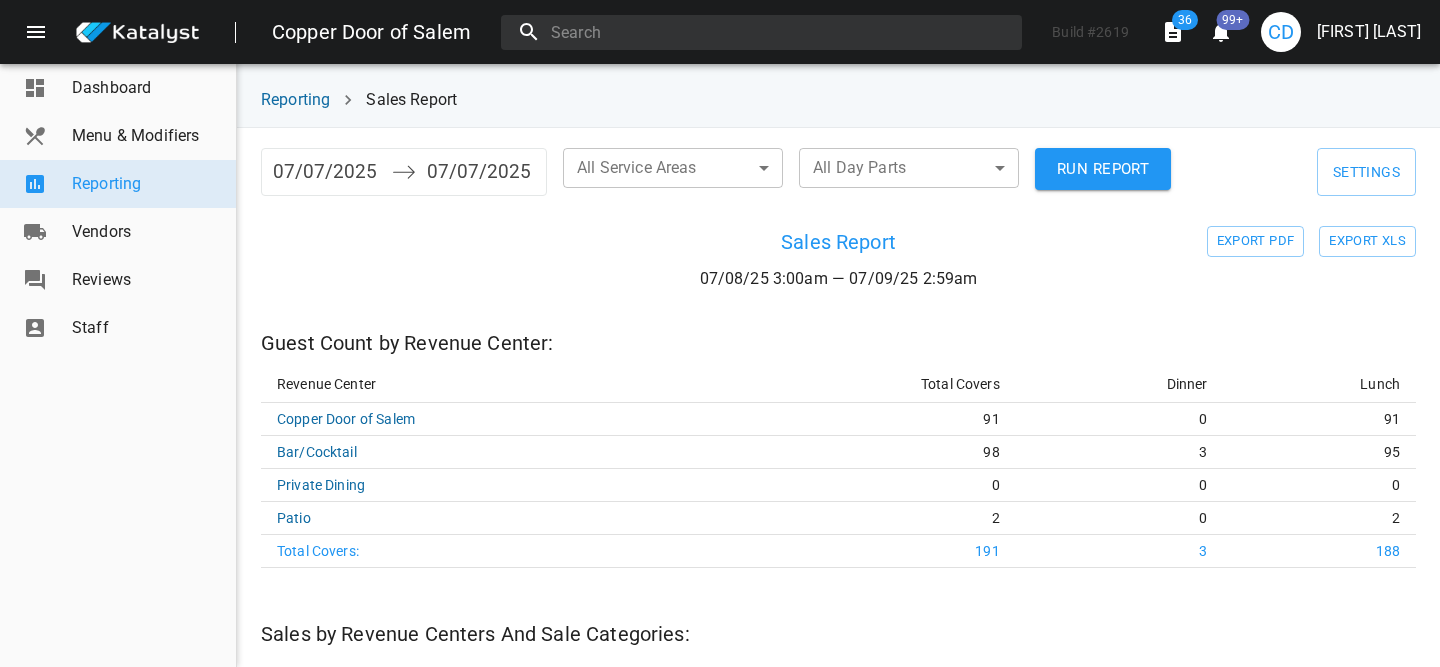 click on "RUN REPORT" at bounding box center [1103, 172] 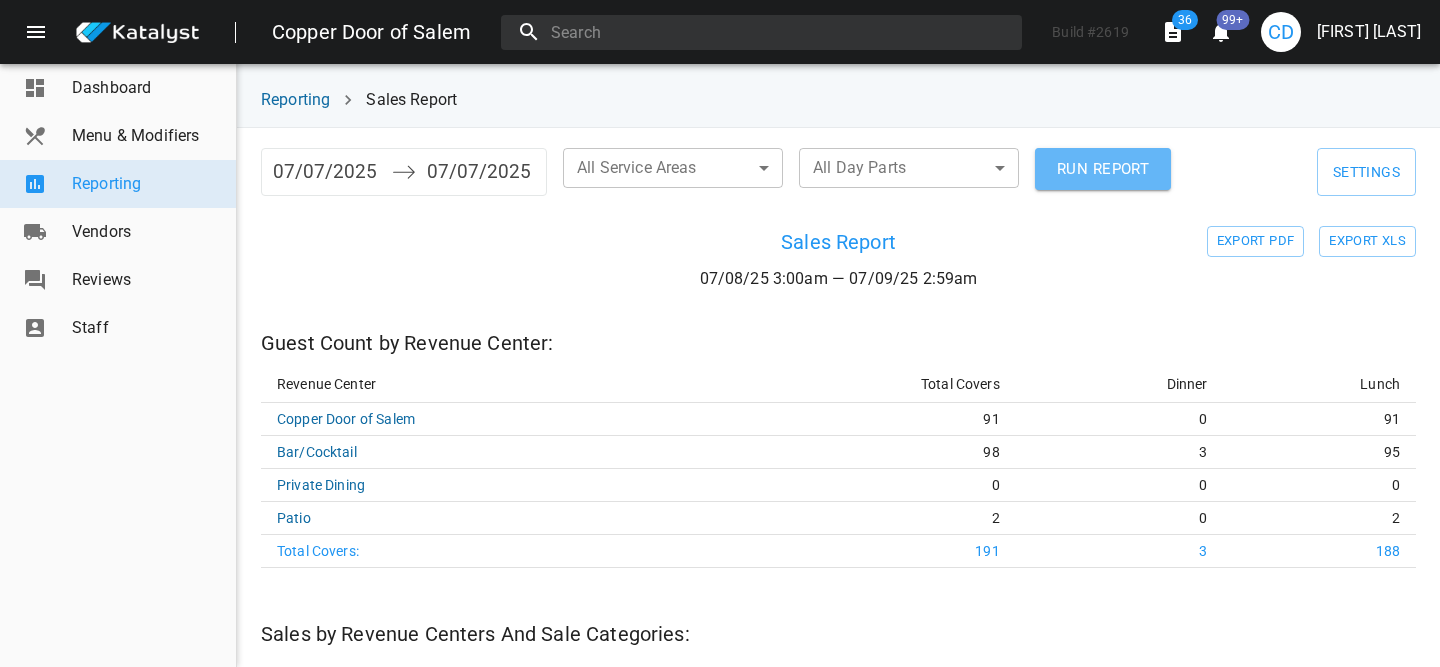 click on "RUN REPORT" at bounding box center (1103, 169) 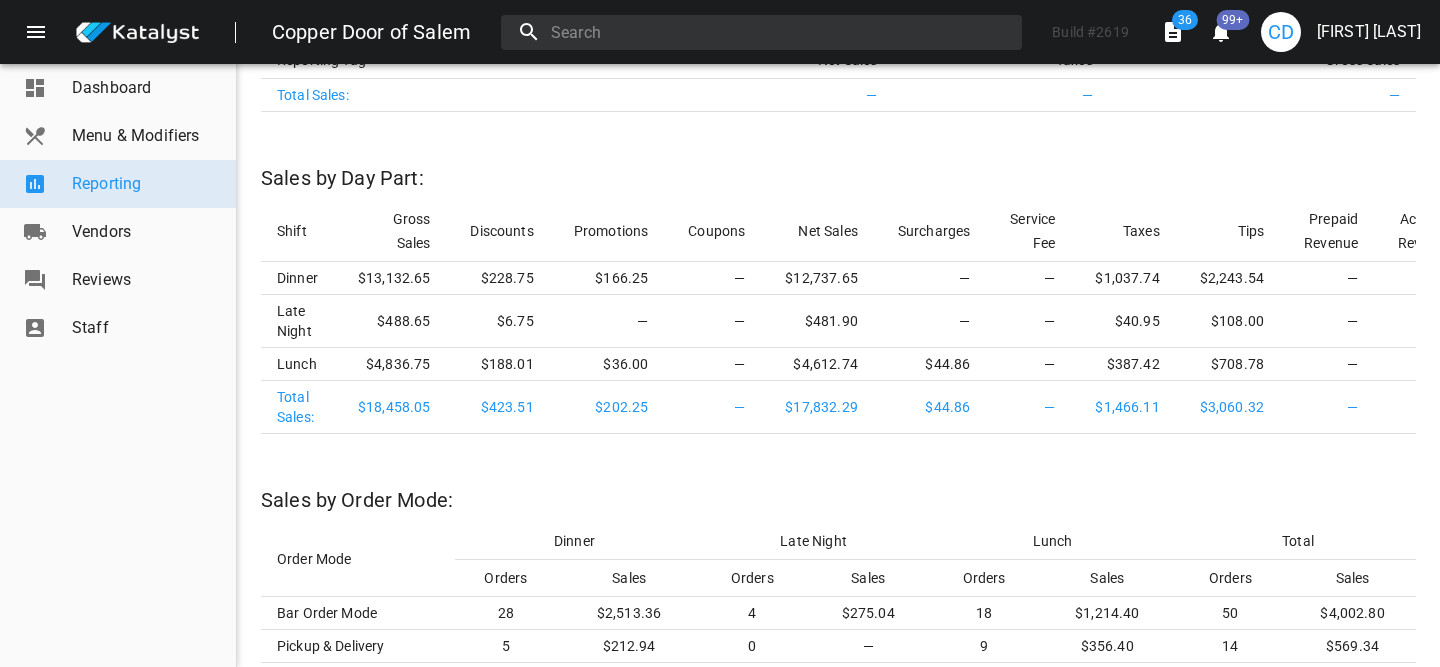 scroll, scrollTop: 3401, scrollLeft: 0, axis: vertical 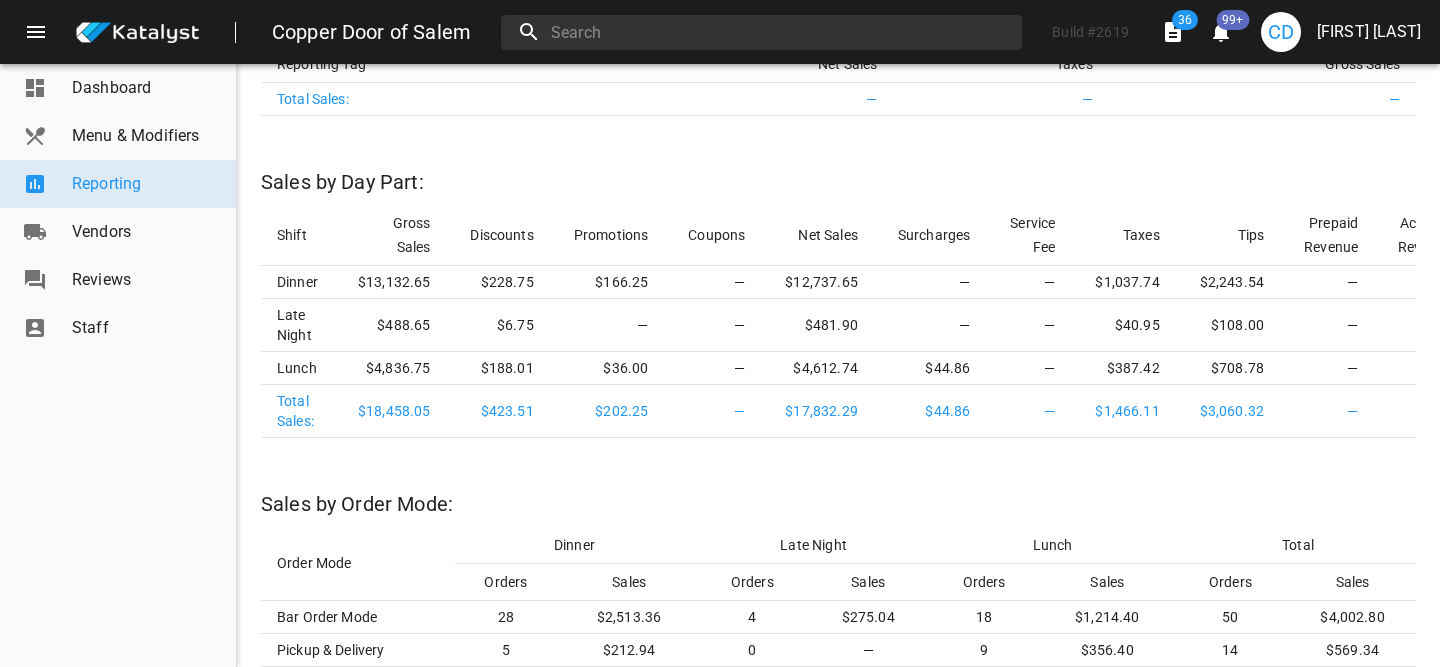 type 